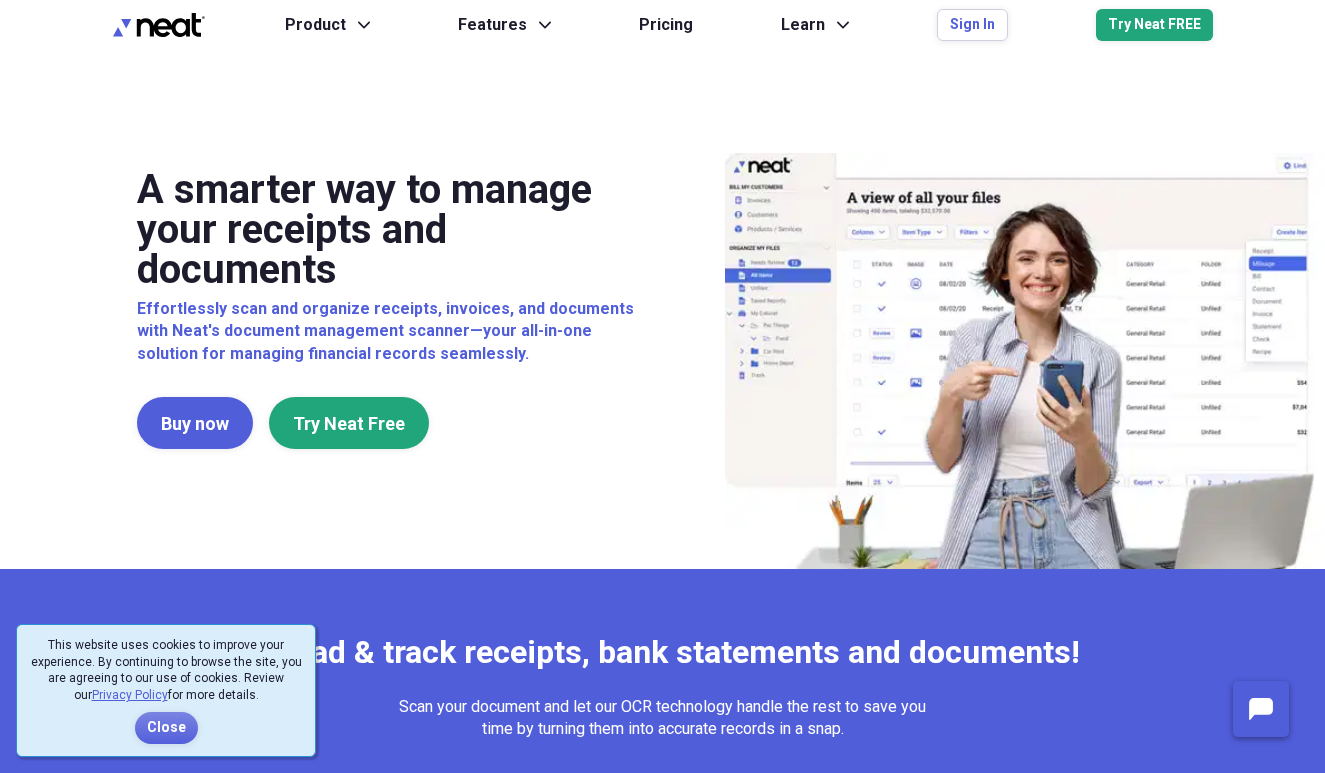 scroll, scrollTop: 0, scrollLeft: 0, axis: both 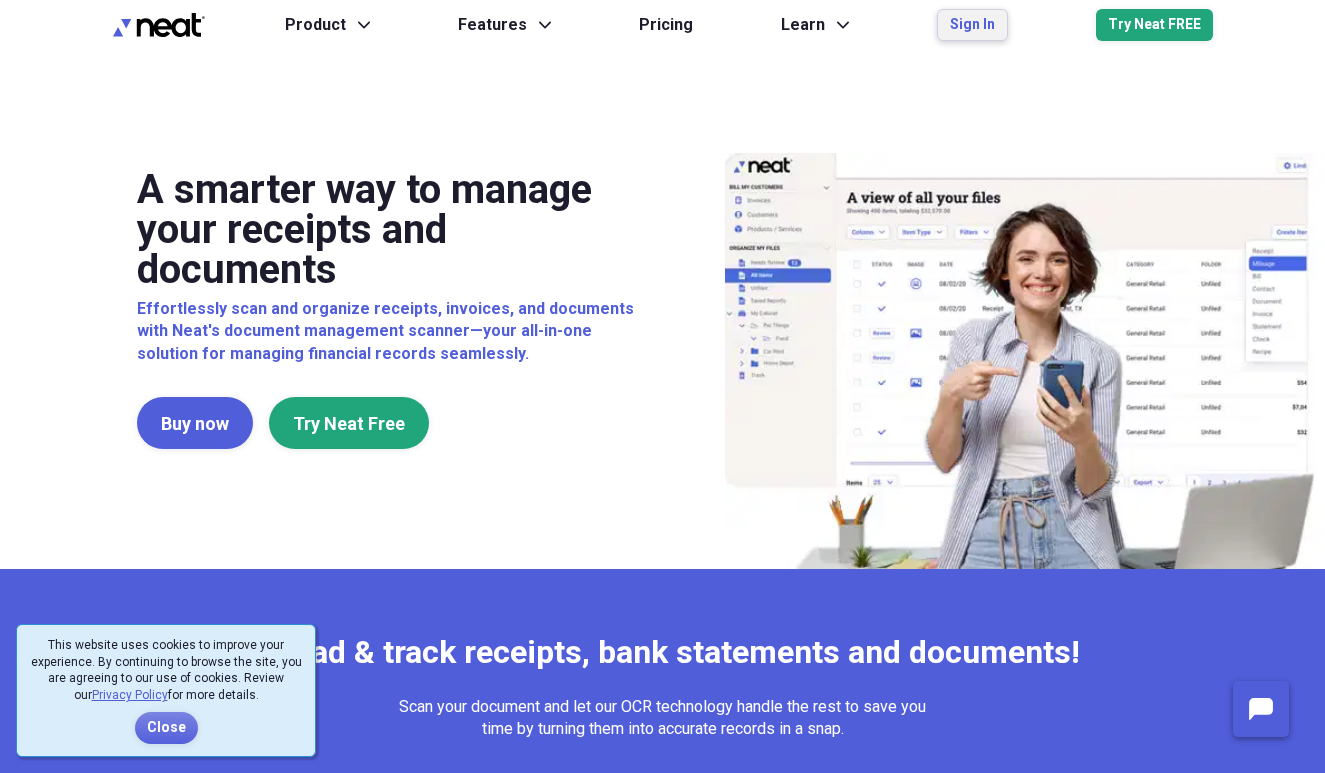 click on "Sign In" at bounding box center [972, 25] 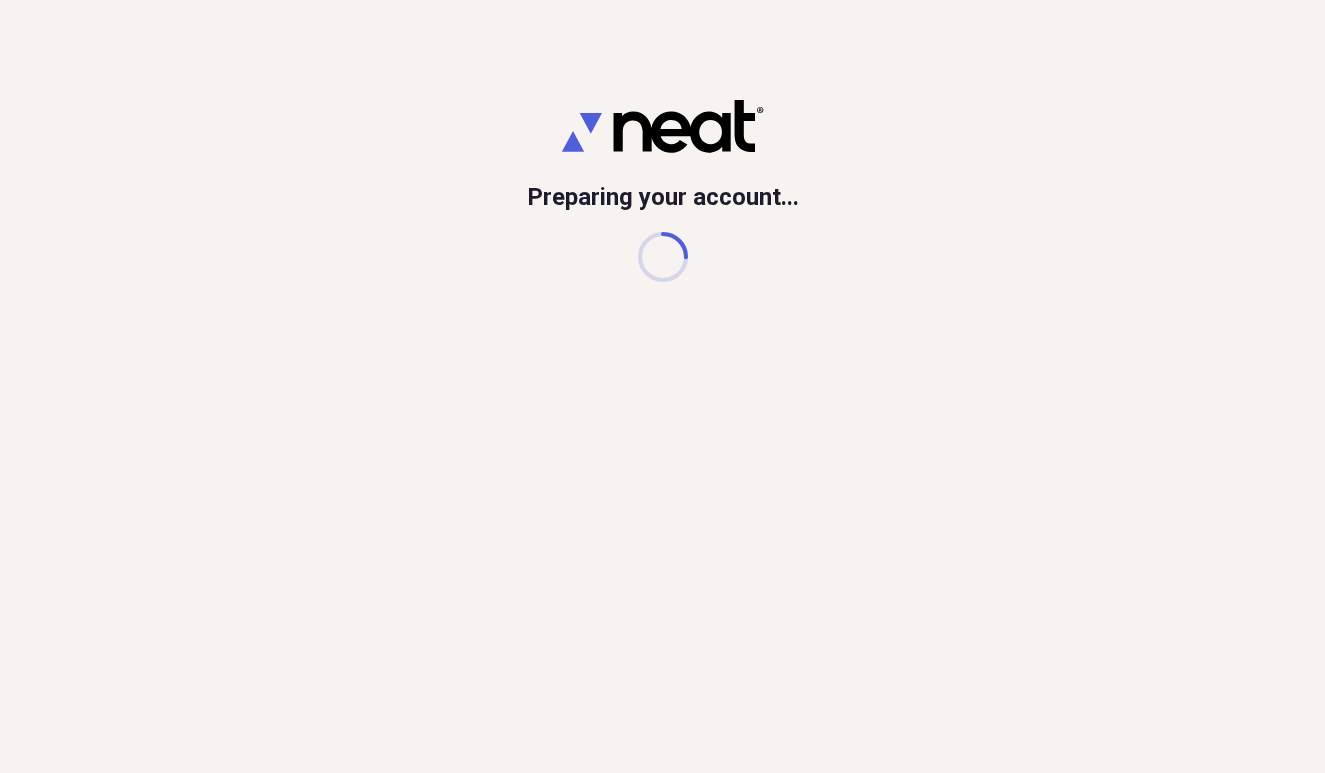 scroll, scrollTop: 0, scrollLeft: 0, axis: both 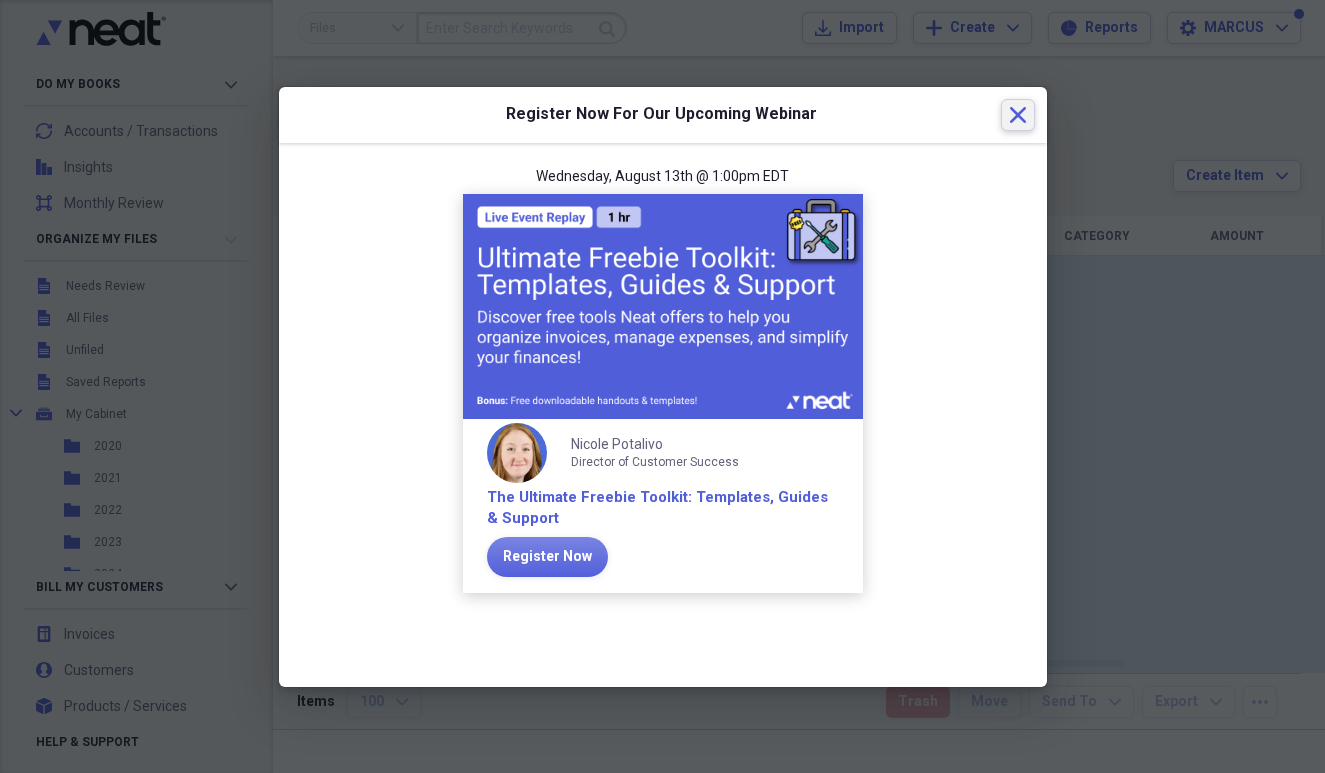 click 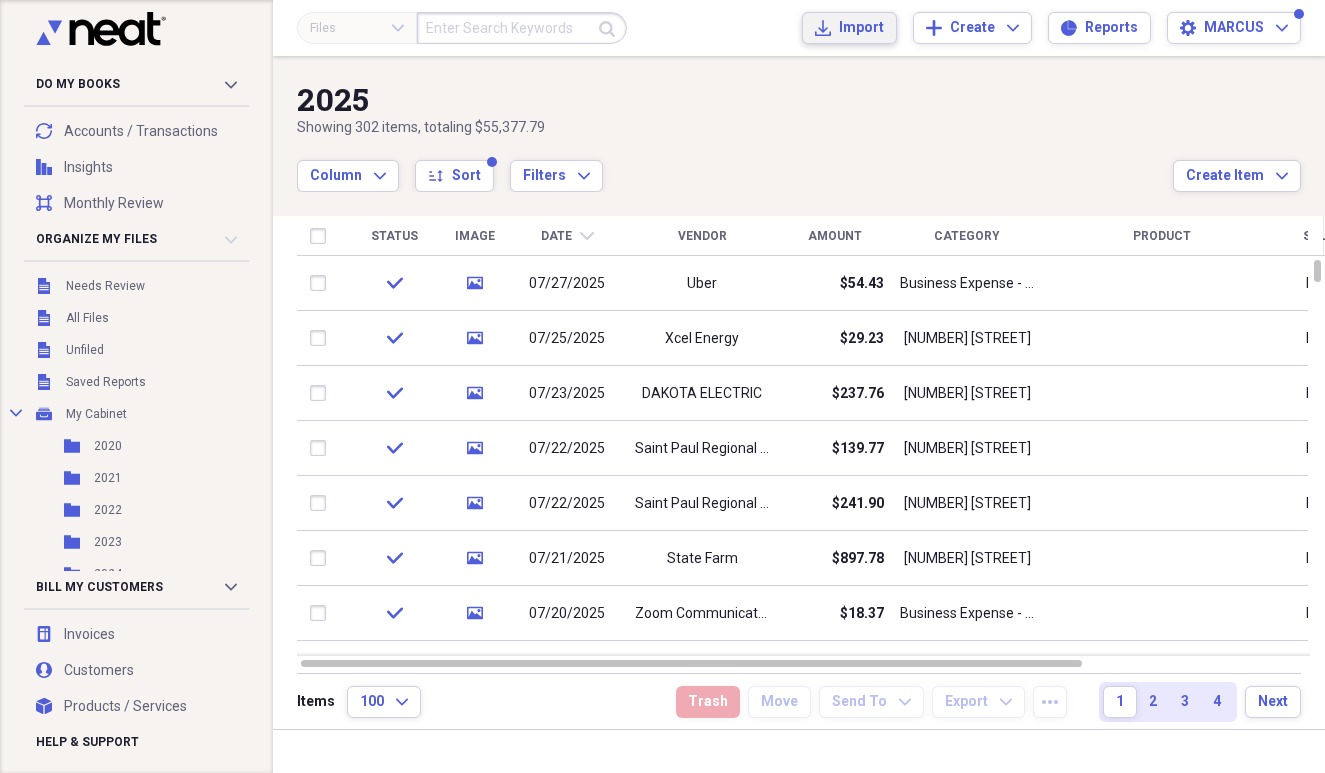 click on "Import" at bounding box center [861, 28] 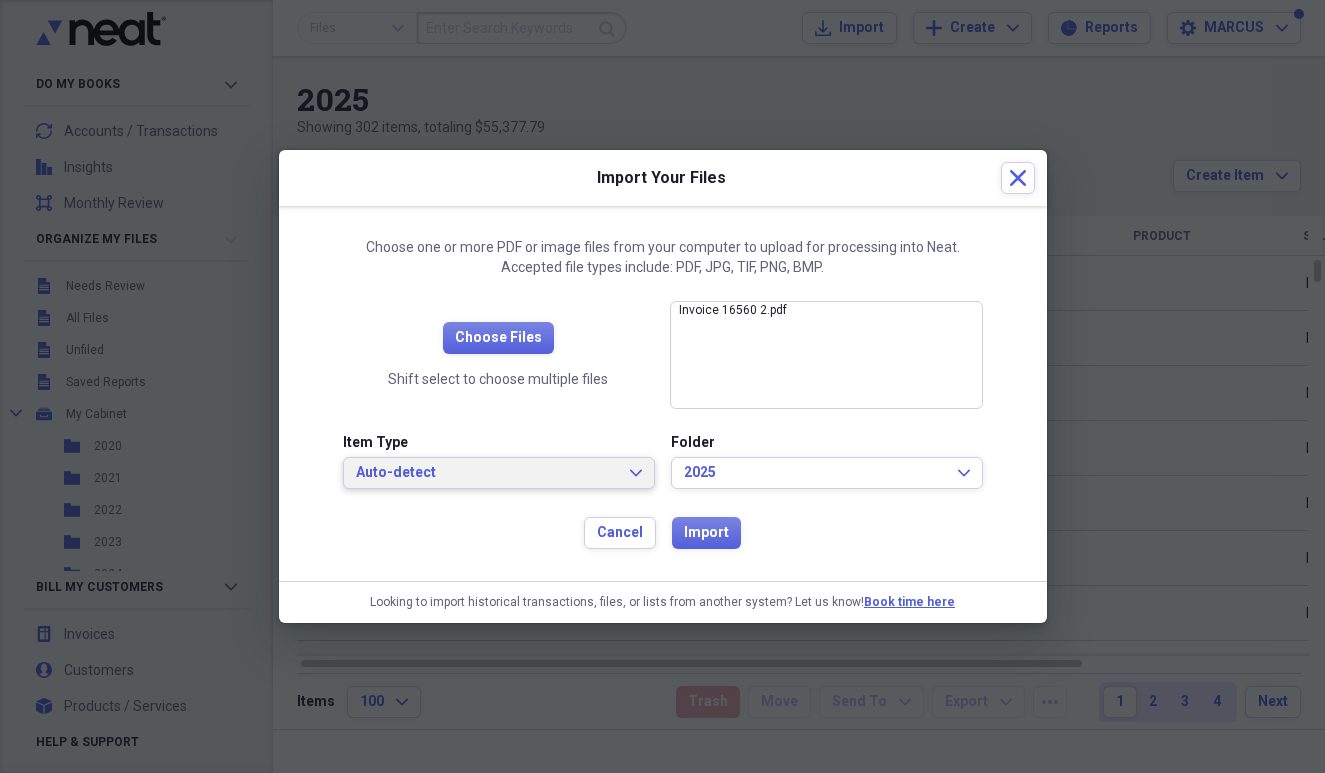 click on "Auto-detect" at bounding box center (487, 473) 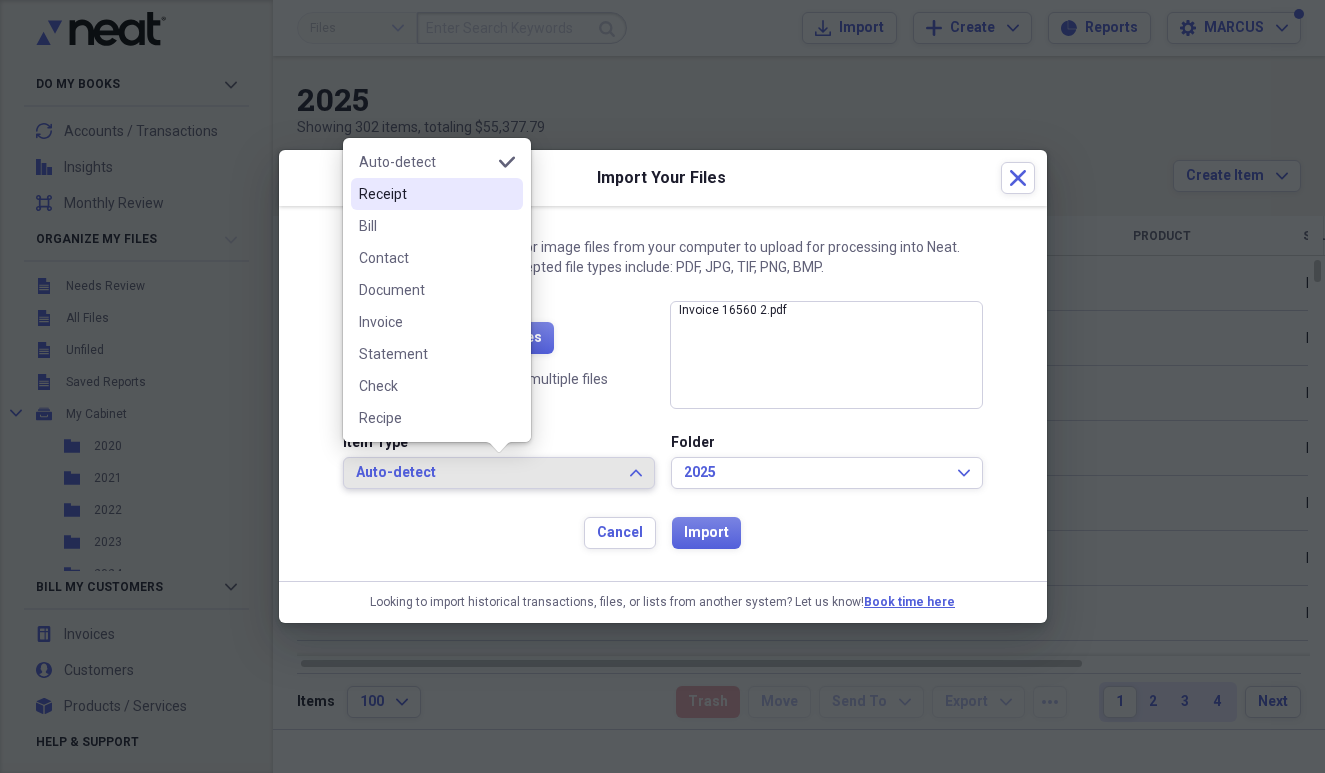 click on "Receipt" at bounding box center (425, 194) 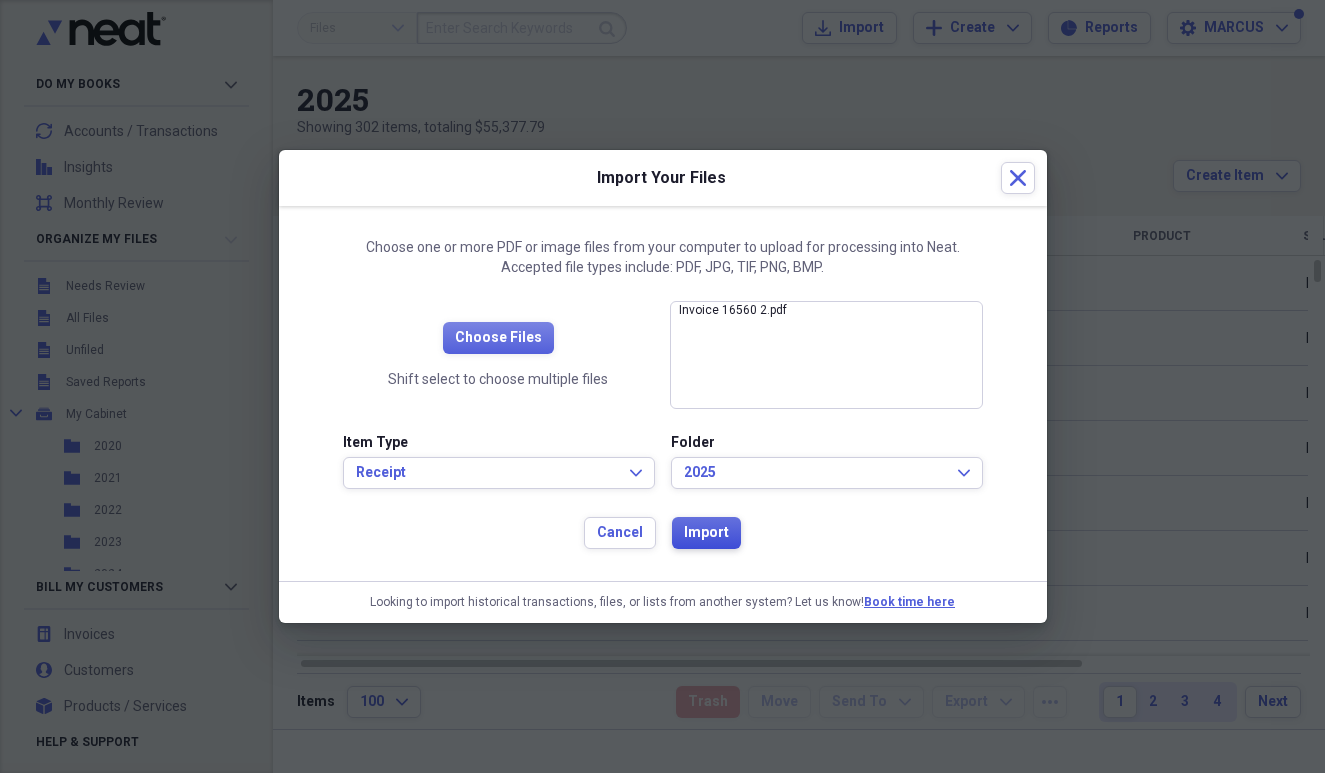 click on "Import" at bounding box center [706, 533] 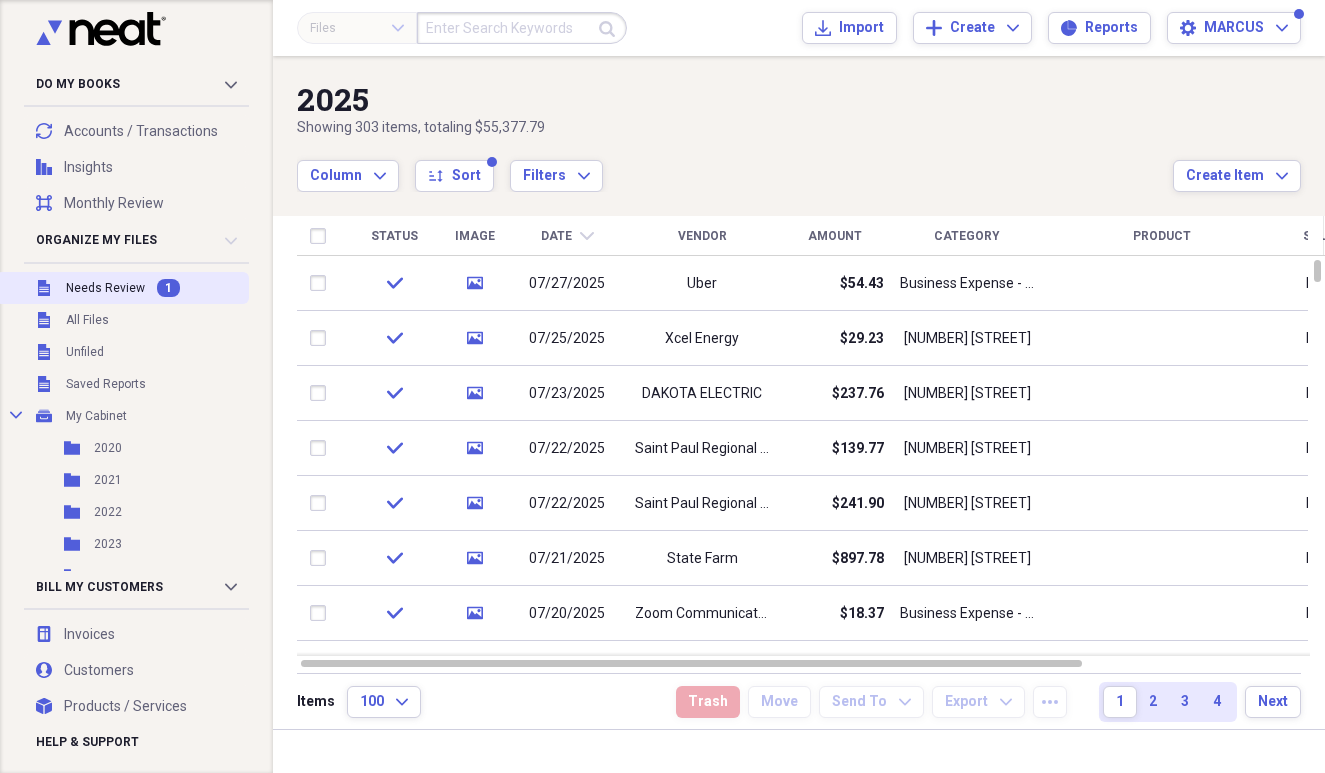 click on "Needs Review" at bounding box center [105, 288] 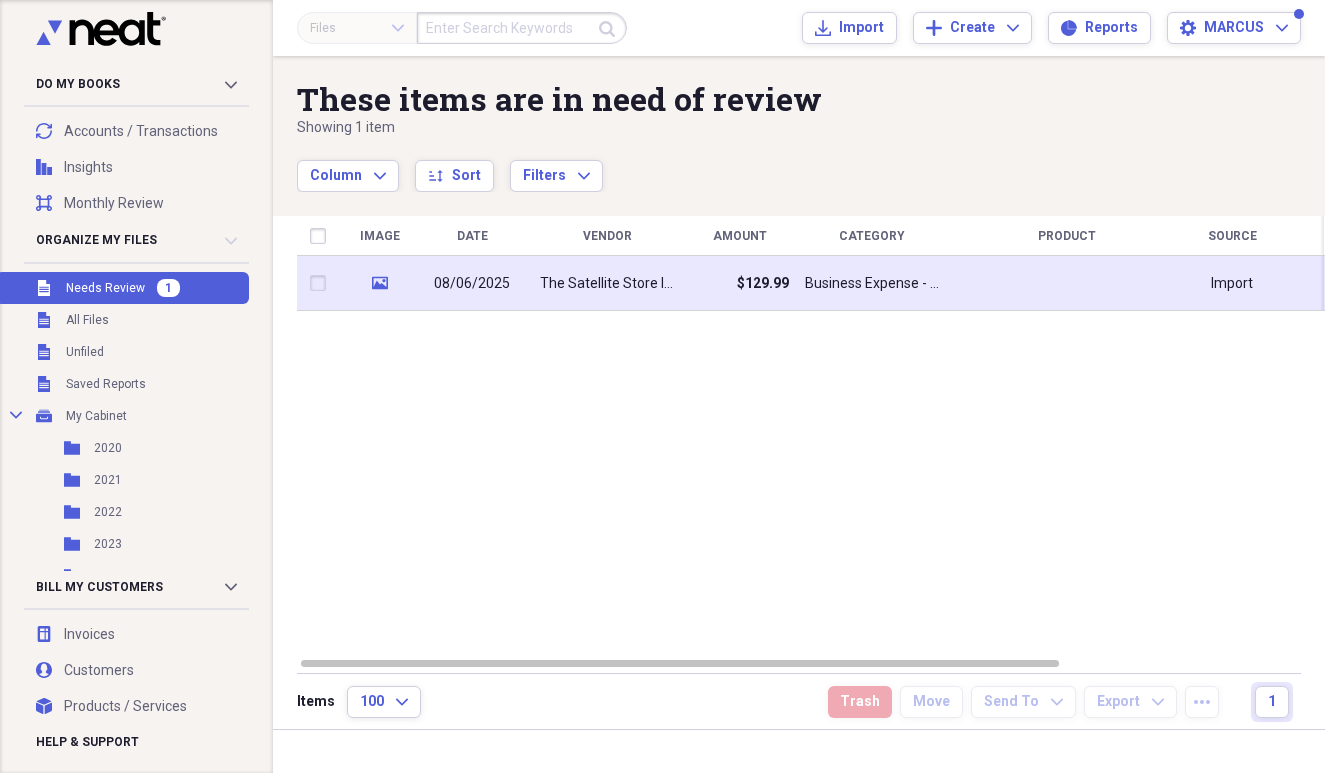click on "08/06/2025" at bounding box center (472, 284) 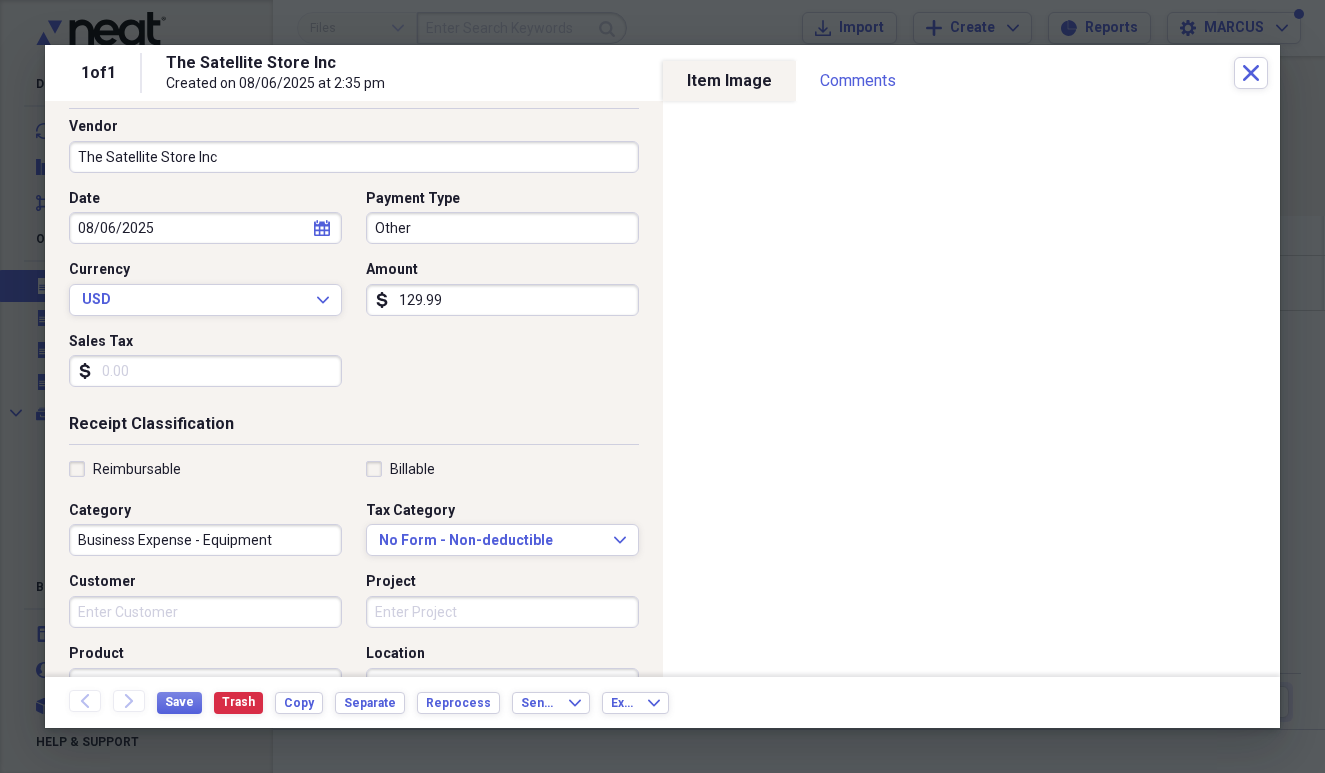 scroll, scrollTop: 241, scrollLeft: 0, axis: vertical 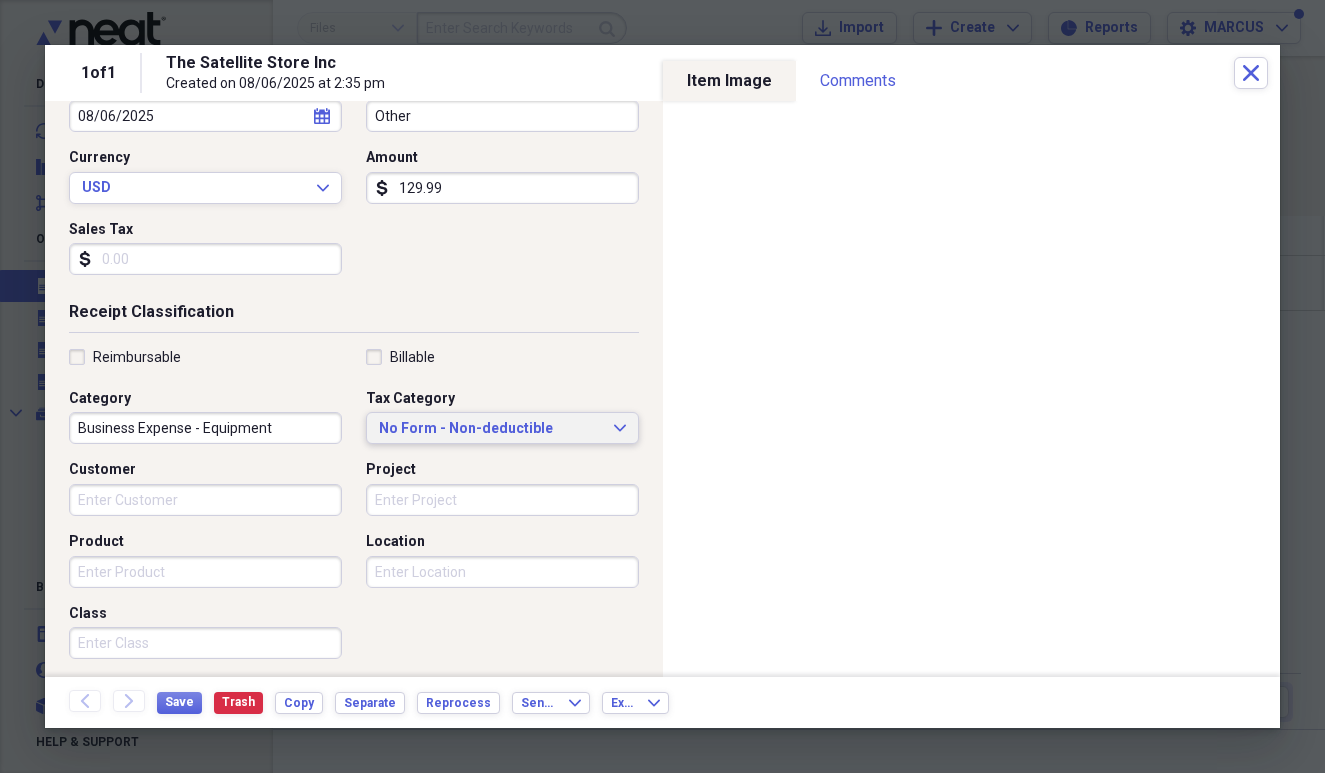 click on "No Form - Non-deductible" at bounding box center (490, 429) 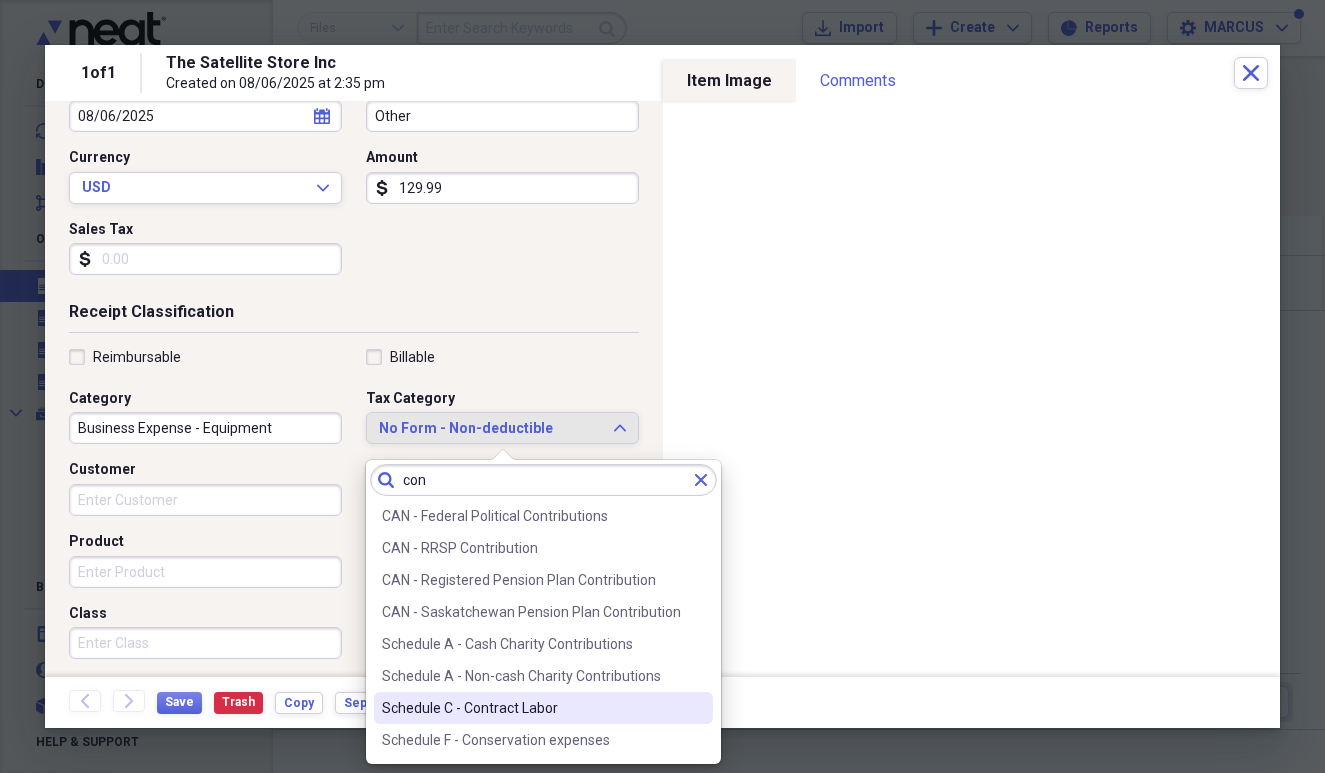 type on "con" 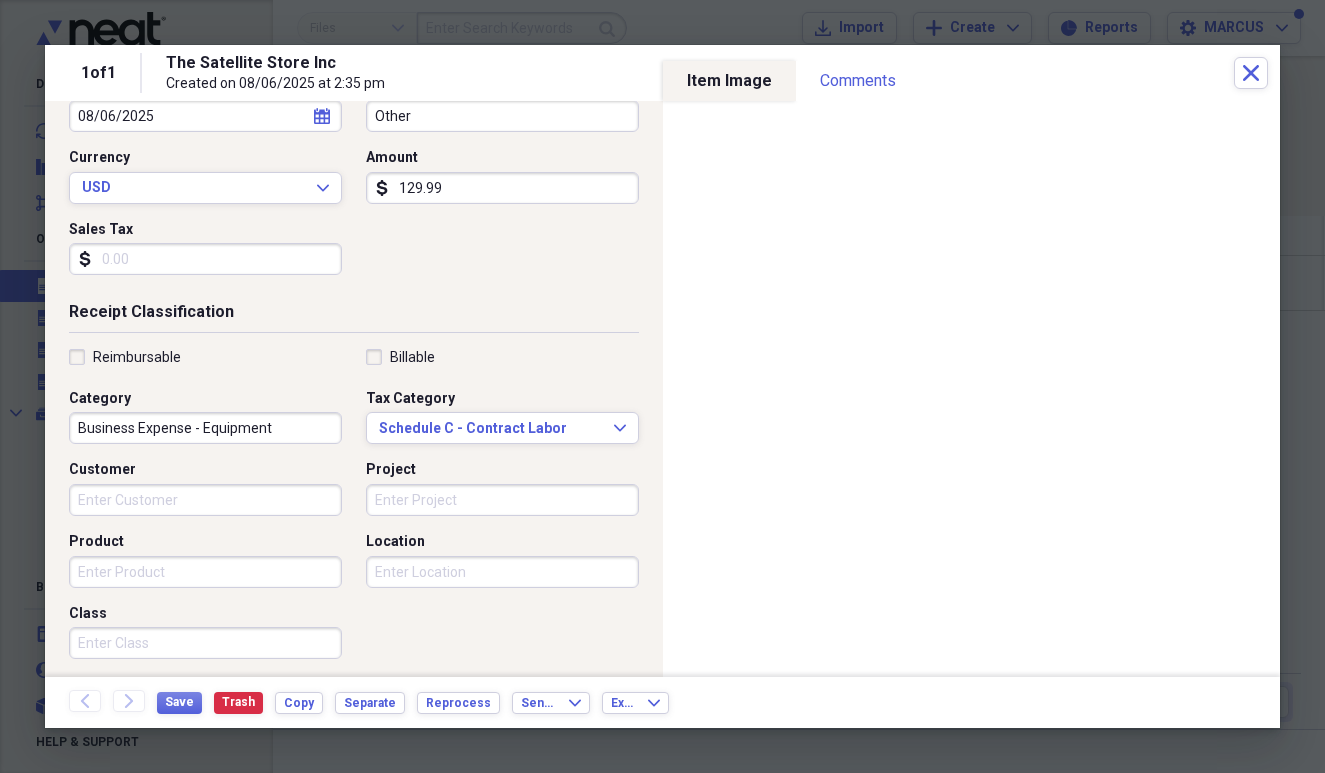 click on "Business Expense - Equipment" at bounding box center [205, 428] 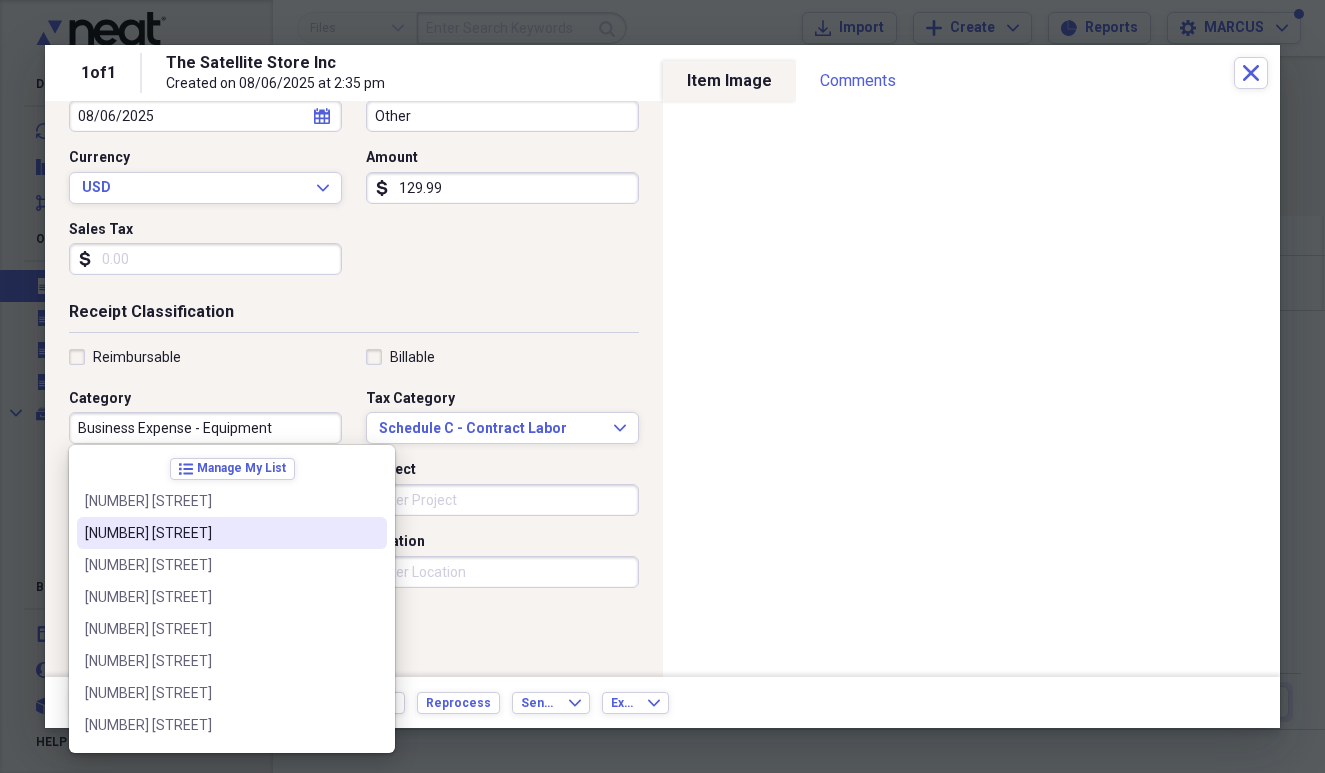click on "[NUMBER] [STREET]" at bounding box center (232, 533) 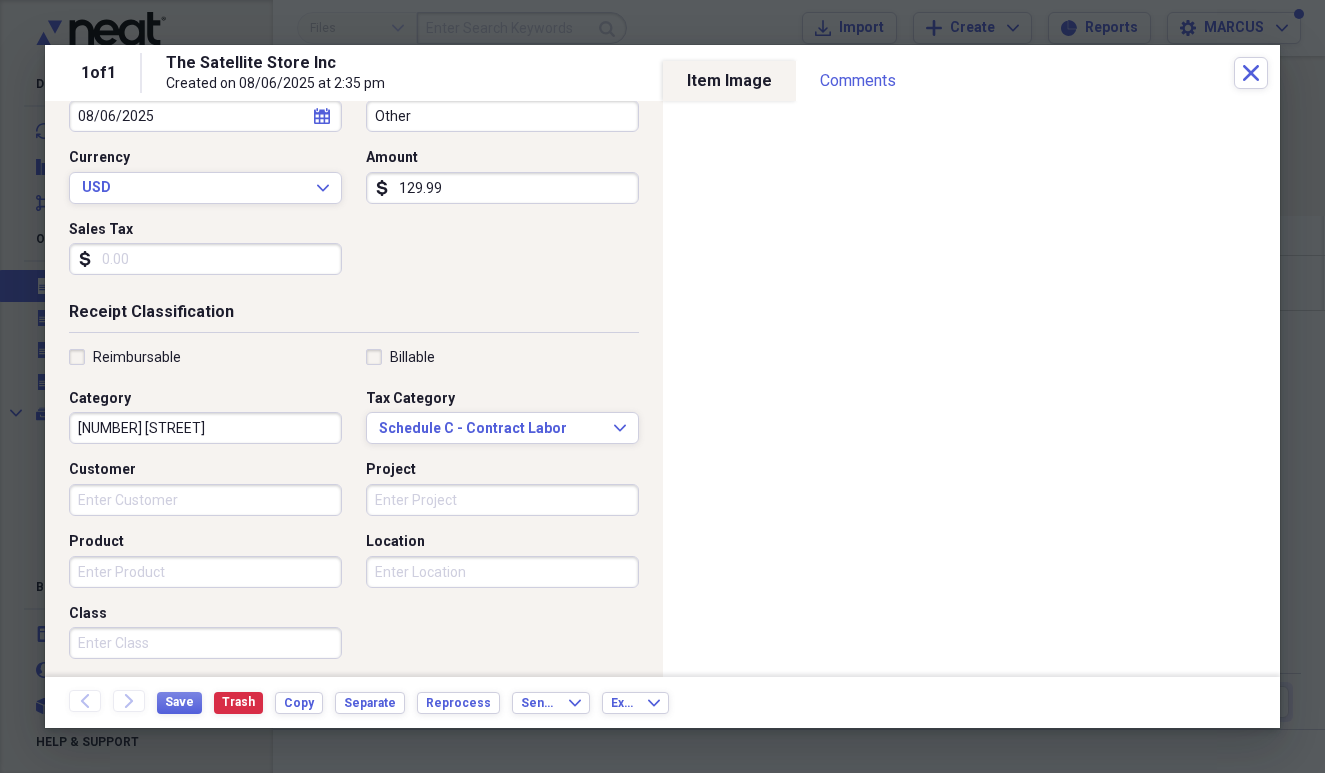 click on "Customer" at bounding box center [205, 500] 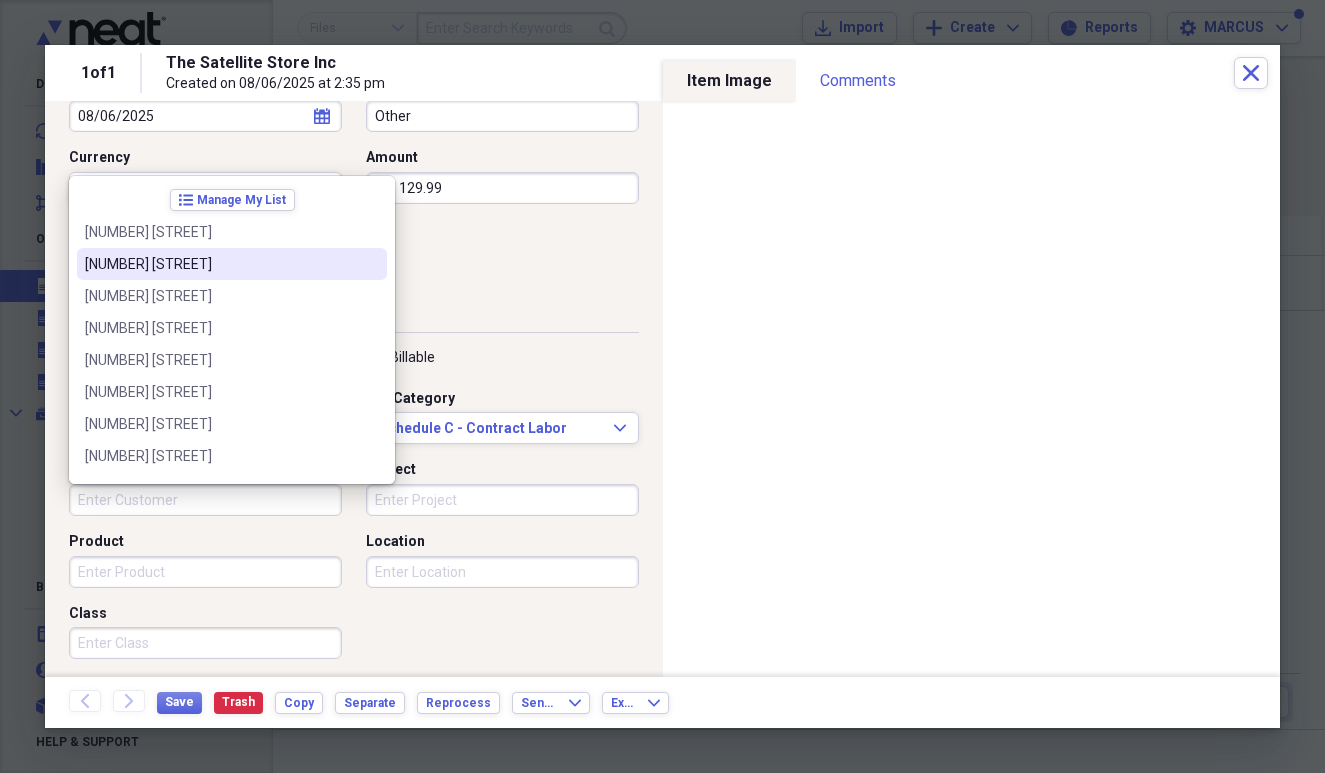 click on "[NUMBER] [STREET]" at bounding box center (220, 264) 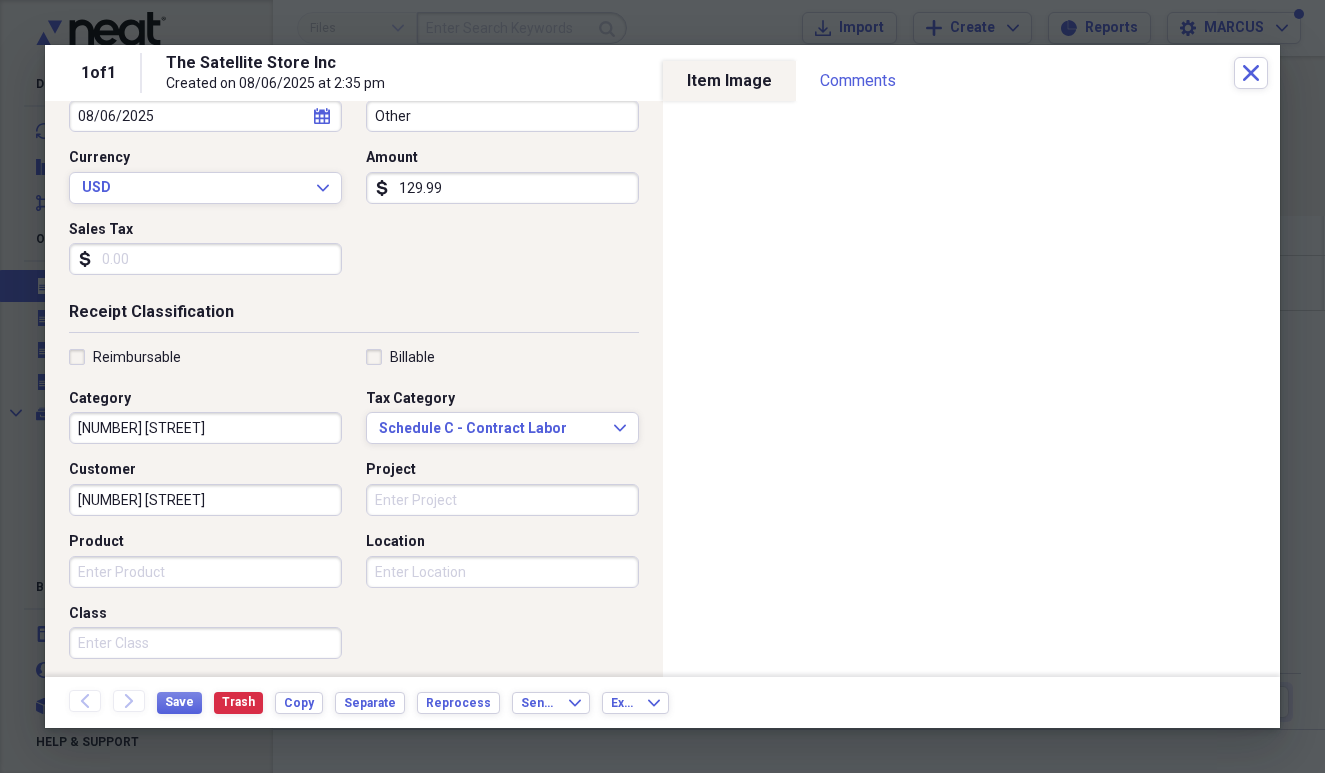 click on "Location" at bounding box center [502, 572] 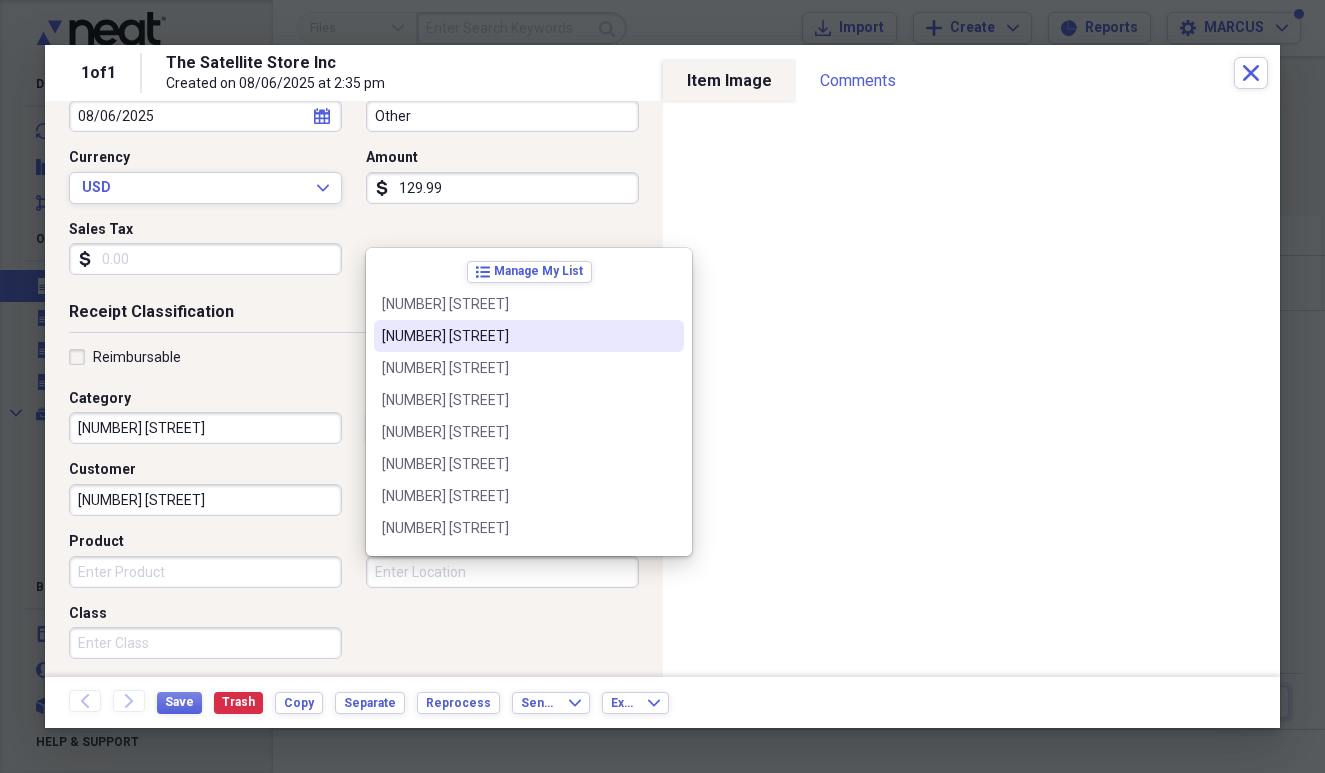 click on "[NUMBER] [STREET]" at bounding box center [529, 336] 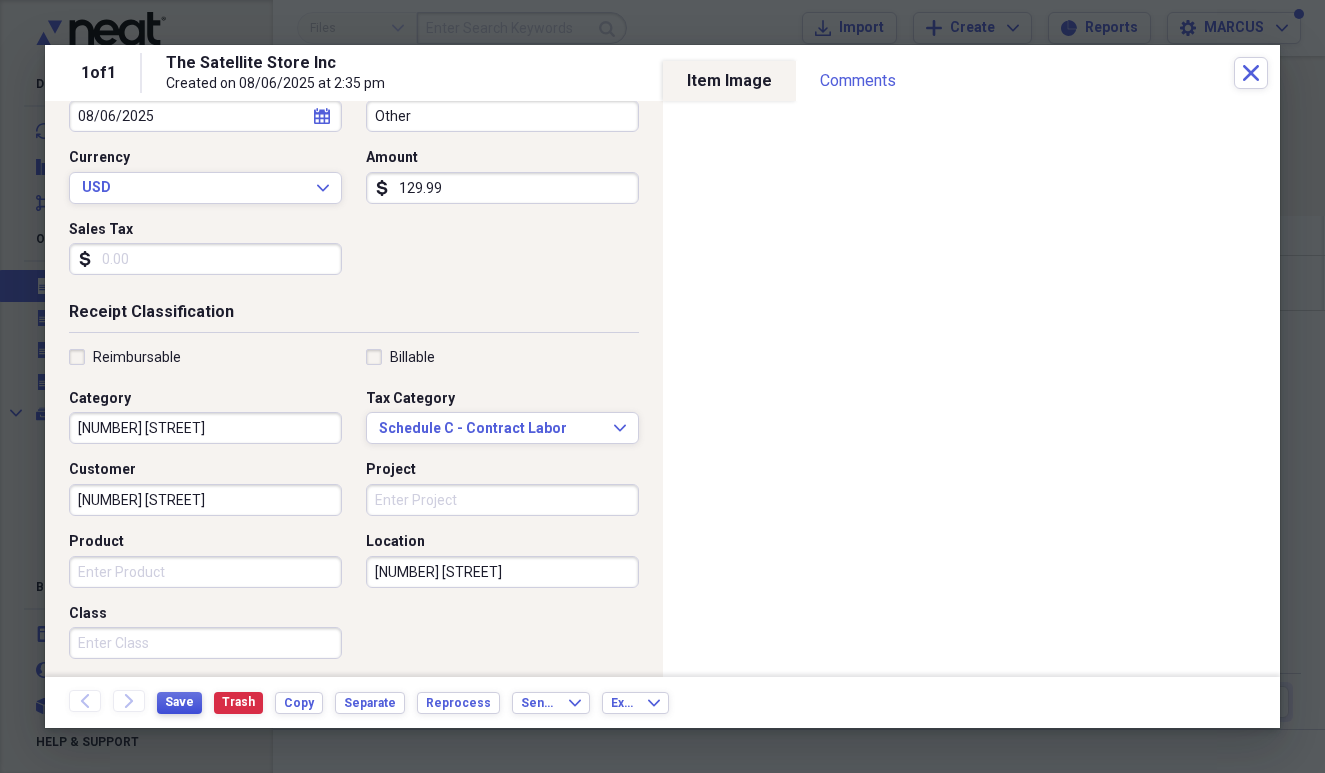click on "Save" at bounding box center (179, 702) 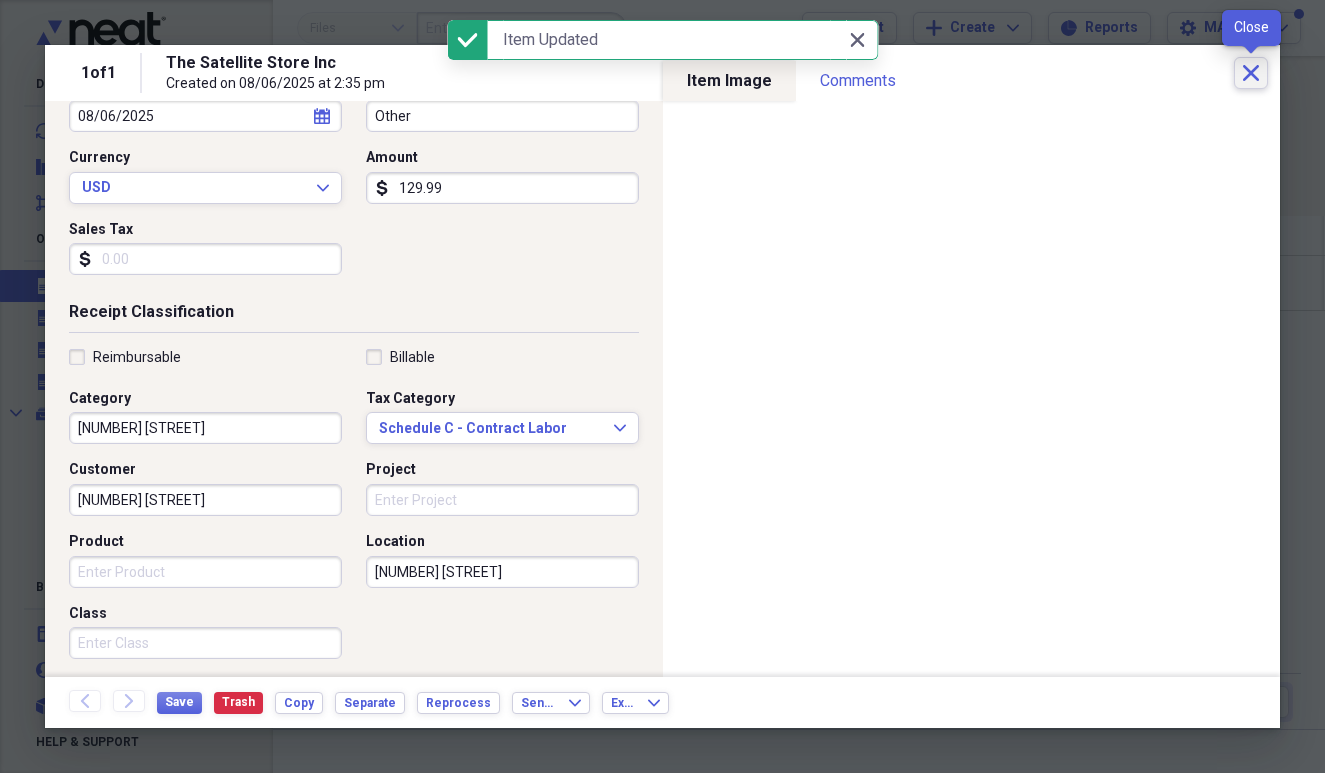 click 